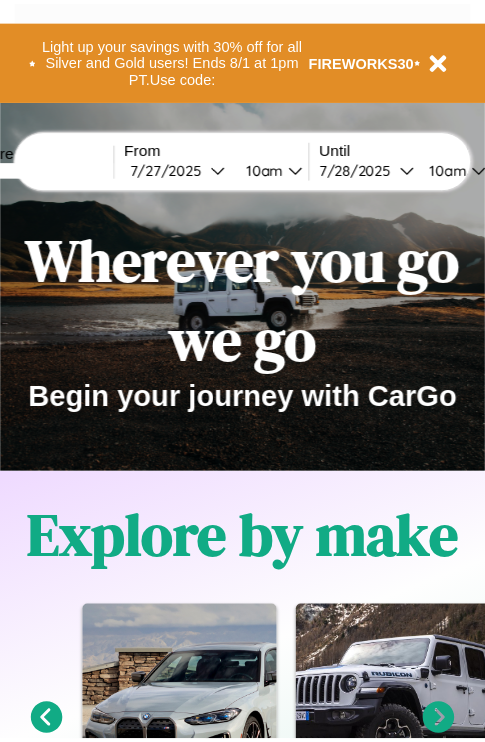 scroll, scrollTop: 0, scrollLeft: 0, axis: both 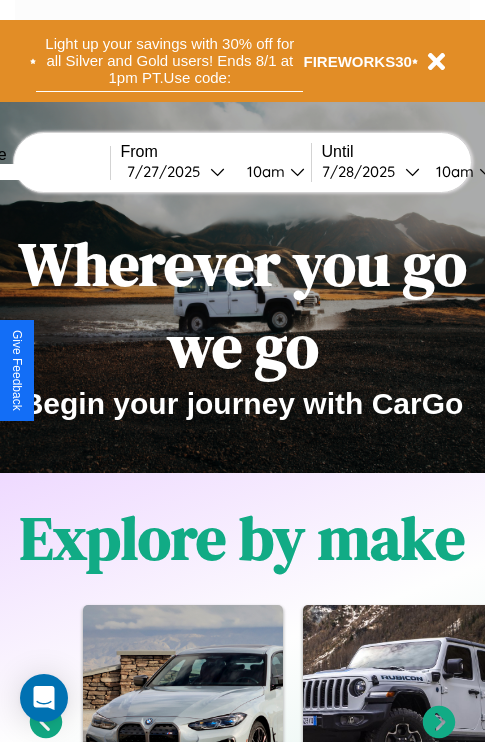 click on "Light up your savings with 30% off for all Silver and Gold users! Ends 8/1 at 1pm PT.  Use code:" at bounding box center [169, 61] 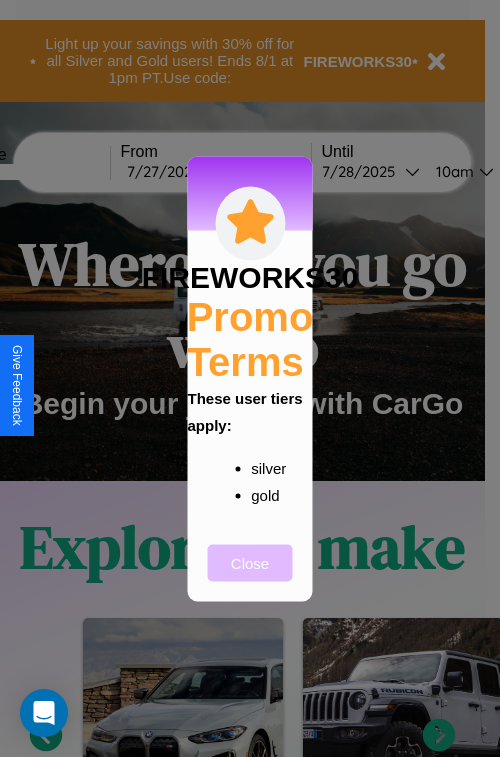 click on "Close" at bounding box center (250, 562) 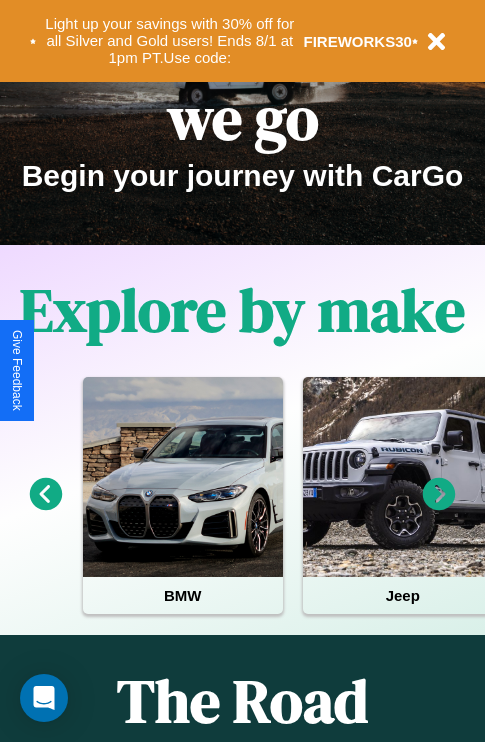 scroll, scrollTop: 1947, scrollLeft: 0, axis: vertical 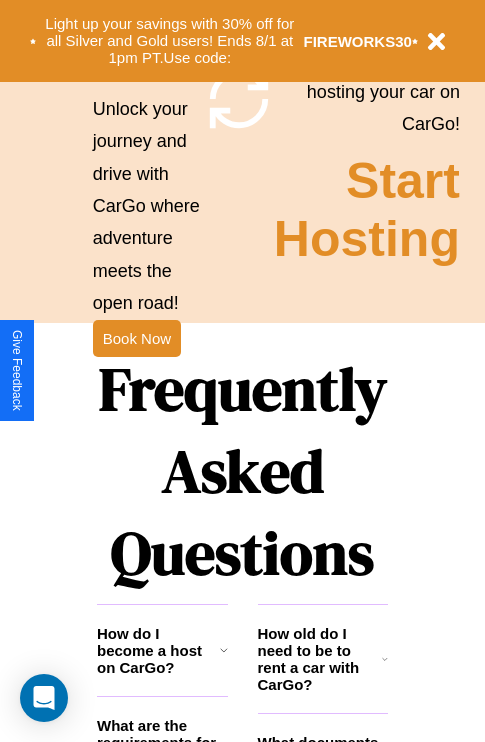 click on "Frequently Asked Questions" at bounding box center [242, 471] 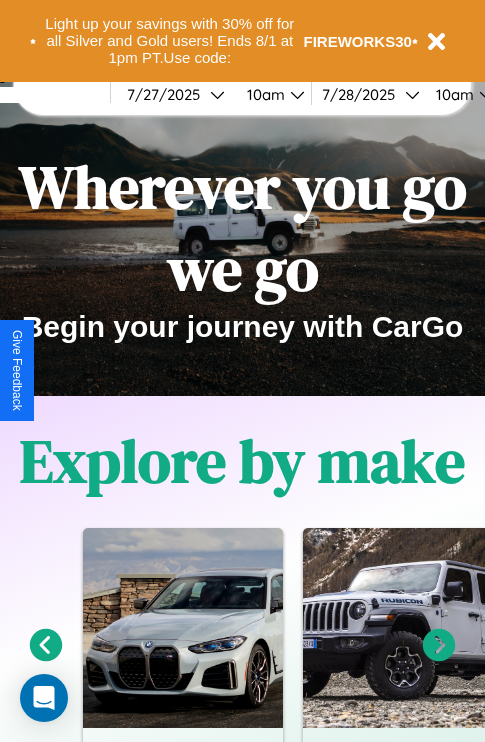 scroll, scrollTop: 0, scrollLeft: 0, axis: both 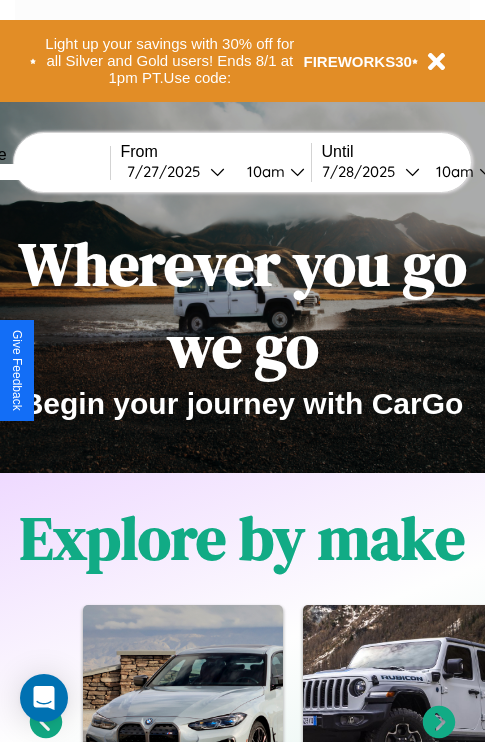 click 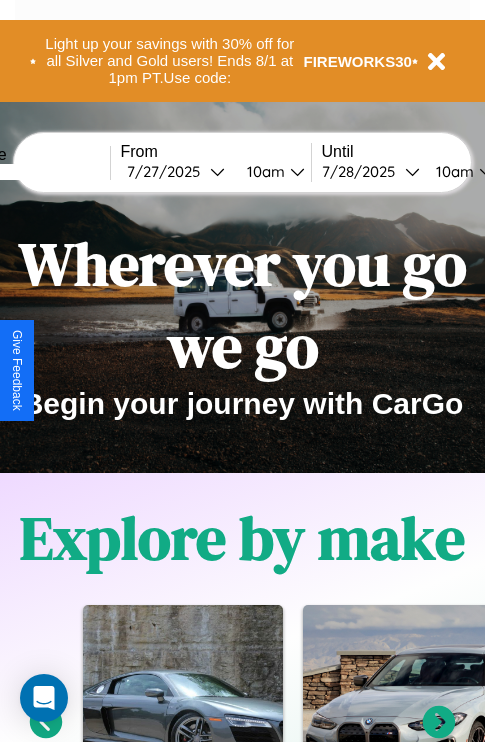 click at bounding box center (35, 172) 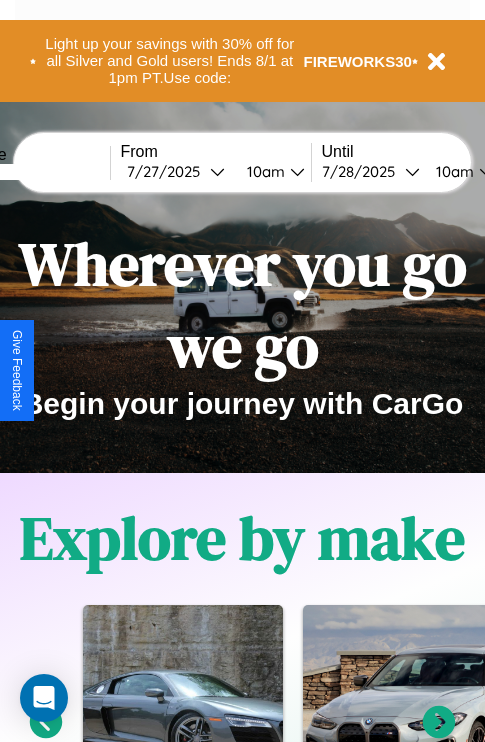 click 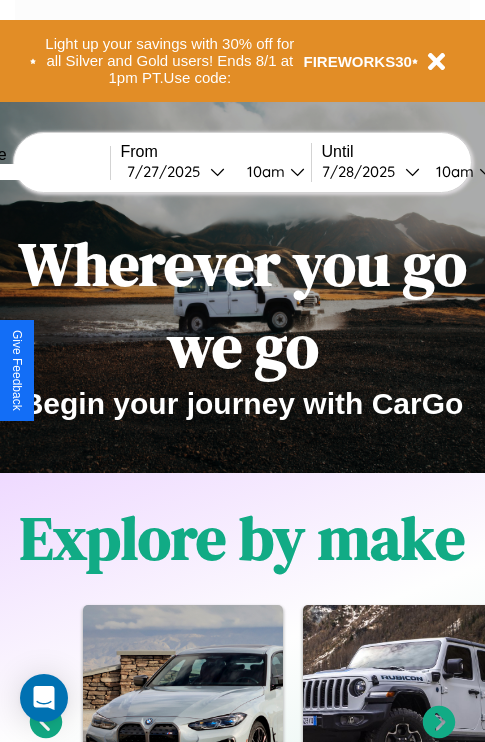 type on "******" 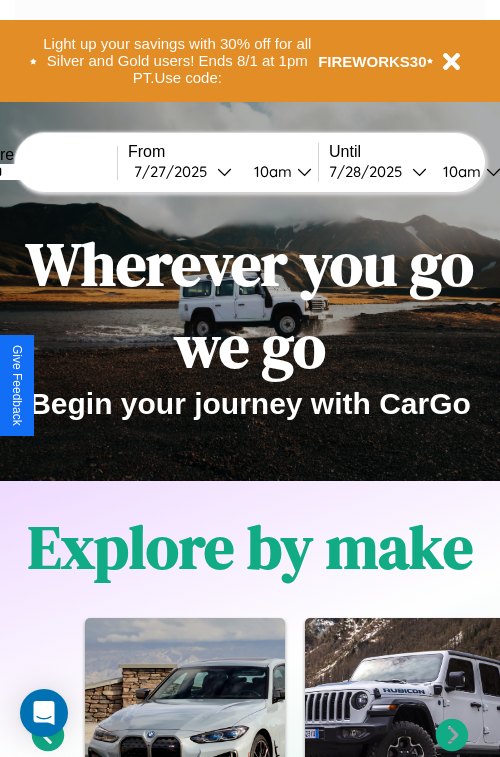 select on "*" 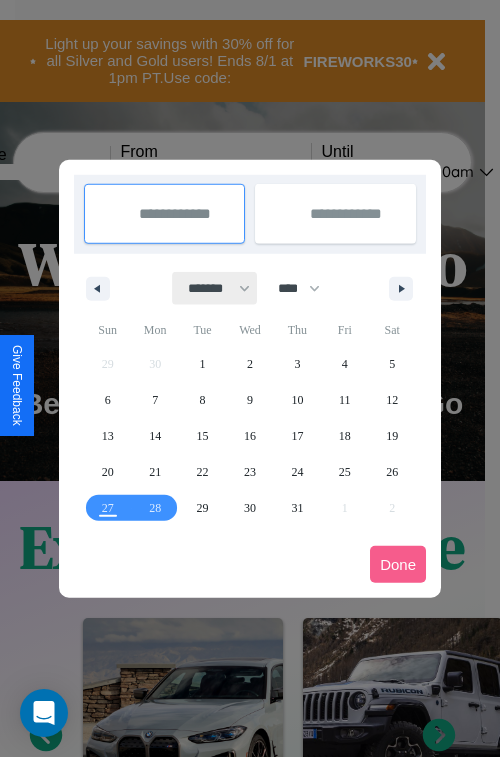 click on "******* ******** ***** ***** *** **** **** ****** ********* ******* ******** ********" at bounding box center (215, 288) 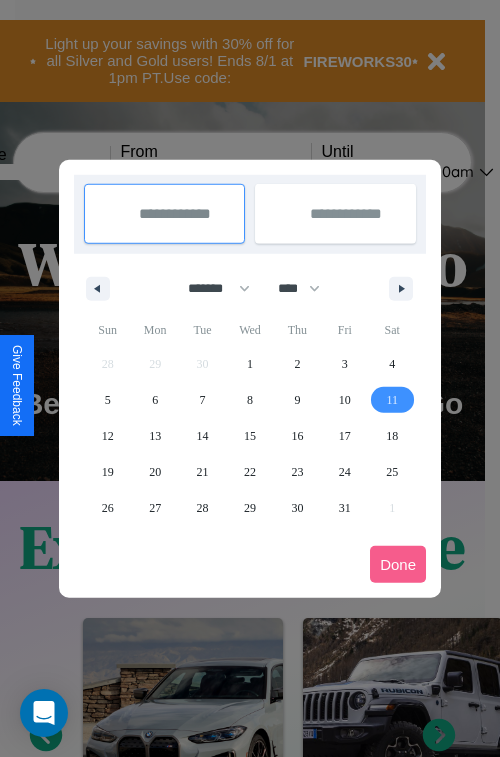 click on "11" at bounding box center [392, 400] 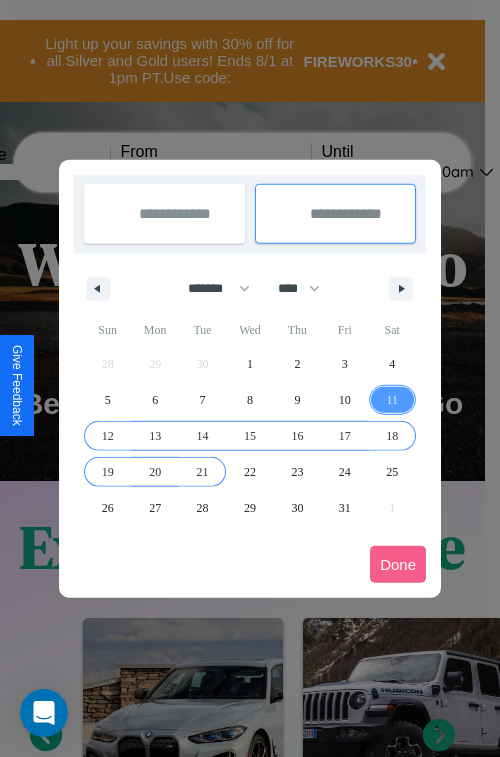 click on "21" at bounding box center [203, 472] 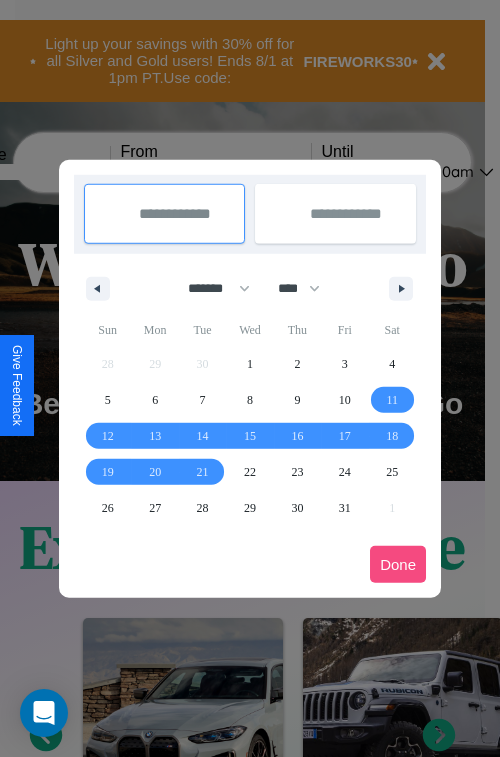 click on "Done" at bounding box center [398, 564] 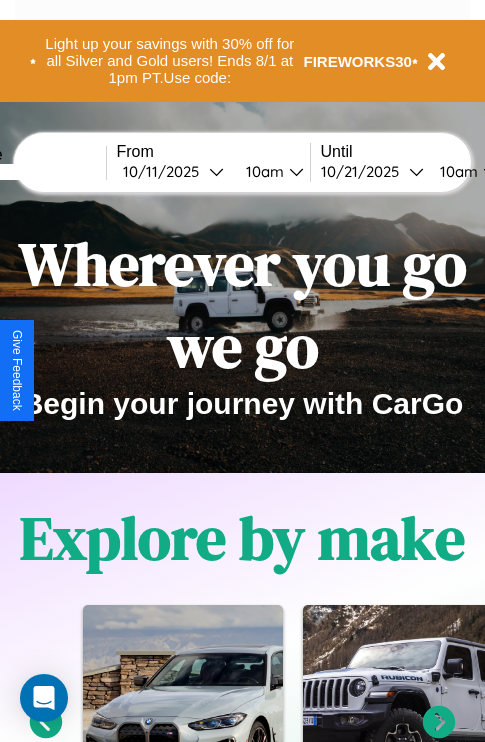 click on "10am" at bounding box center (262, 171) 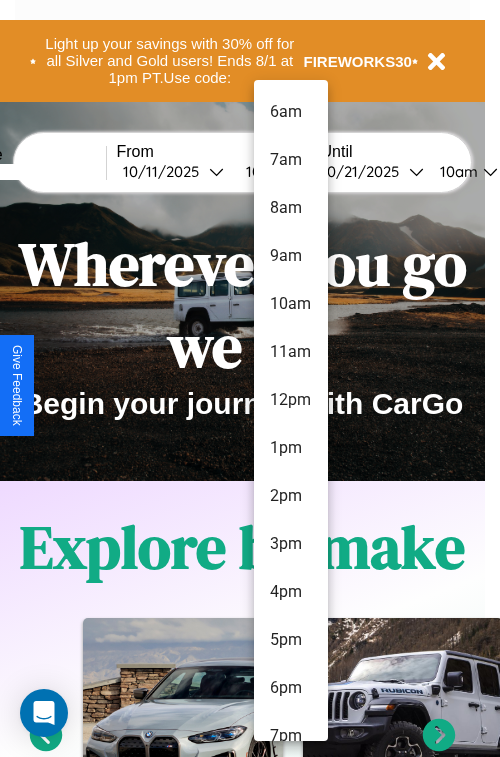 click on "9am" at bounding box center (291, 256) 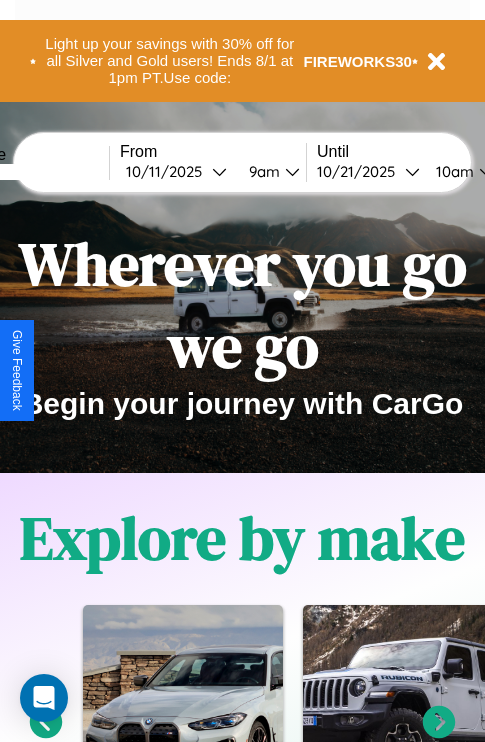 scroll, scrollTop: 0, scrollLeft: 76, axis: horizontal 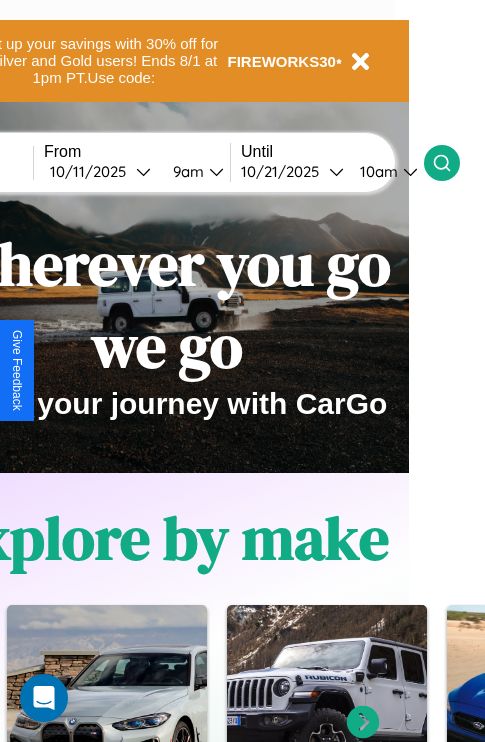 click 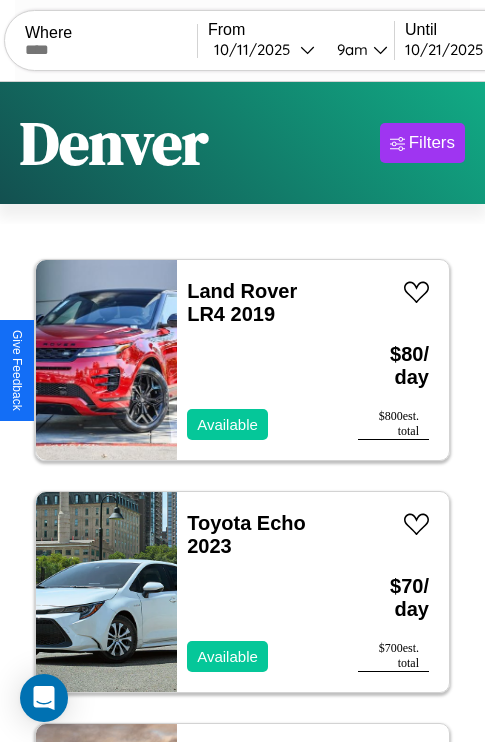 scroll, scrollTop: 89, scrollLeft: 0, axis: vertical 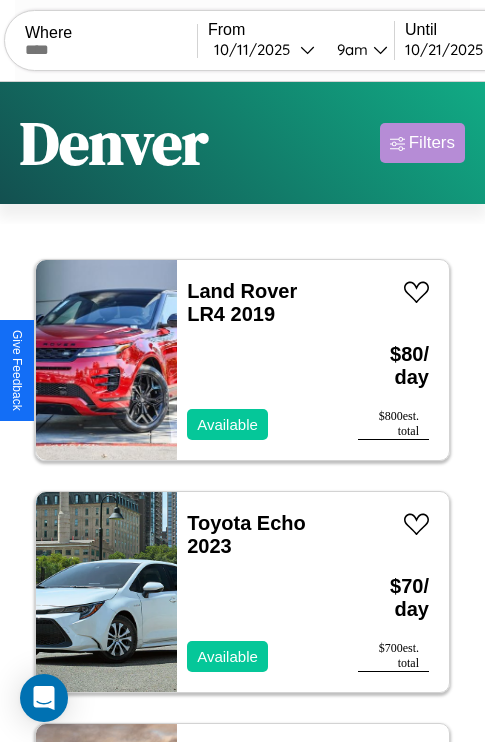 click on "Filters" at bounding box center [432, 143] 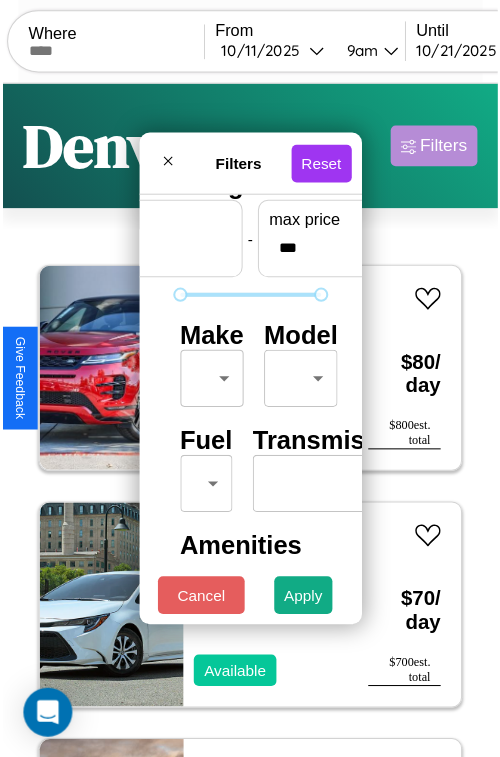 scroll, scrollTop: 59, scrollLeft: 0, axis: vertical 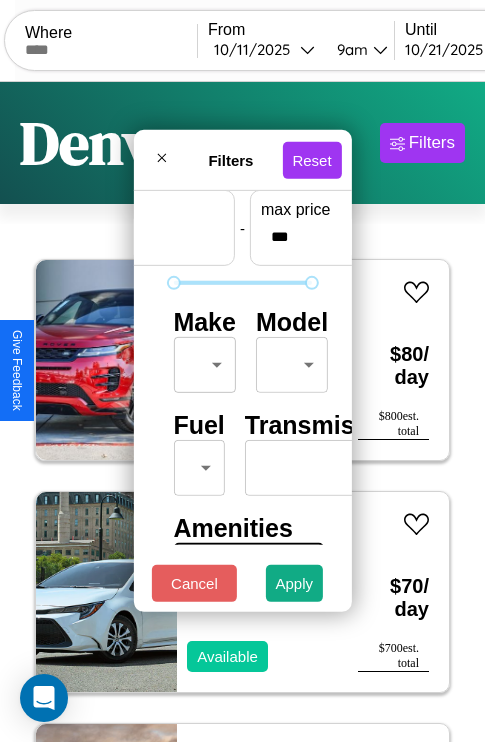 click on "CarGo Where From 10 / 11 / 2025 9am Until 10 / 21 / 2025 10am Become a Host Login Sign Up Denver Filters 14  cars in this area These cars can be picked up in this city. Land Rover   LR4   2019 Available $ 80  / day $ 800  est. total Toyota   Echo   2023 Available $ 70  / day $ 700  est. total Jaguar   XJ   2023 Available $ 180  / day $ 1800  est. total Hummer   H3   2017 Available $ 130  / day $ 1300  est. total Dodge   Daytona   2024 Available $ 190  / day $ 1900  est. total Aston Martin   V12 Vantage   2024 Available $ 170  / day $ 1700  est. total Aston Martin   V8 Vantage   2019 Available $ 190  / day $ 1900  est. total Chevrolet   Traverse Limited   2024 Available $ 130  / day $ 1300  est. total Jaguar   I-PACE   2023 Unavailable $ 70  / day $ 700  est. total Lexus   IS   2018 Available $ 50  / day $ 500  est. total Hyundai   Tucson   2018 Available $ 150  / day $ 1500  est. total Alfa Romeo   8C Competizione Spider   2014 Unavailable $ 90  / day $ 900  est. total Kia   Tekiar   2021 Available $ 180 $" at bounding box center [242, 412] 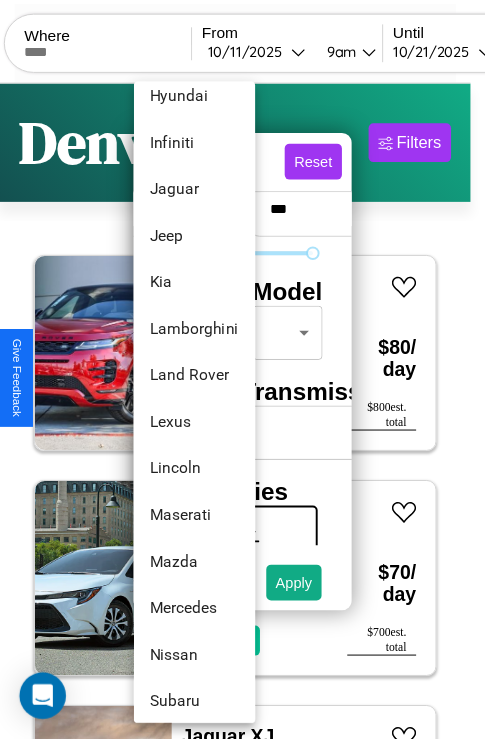 scroll, scrollTop: 950, scrollLeft: 0, axis: vertical 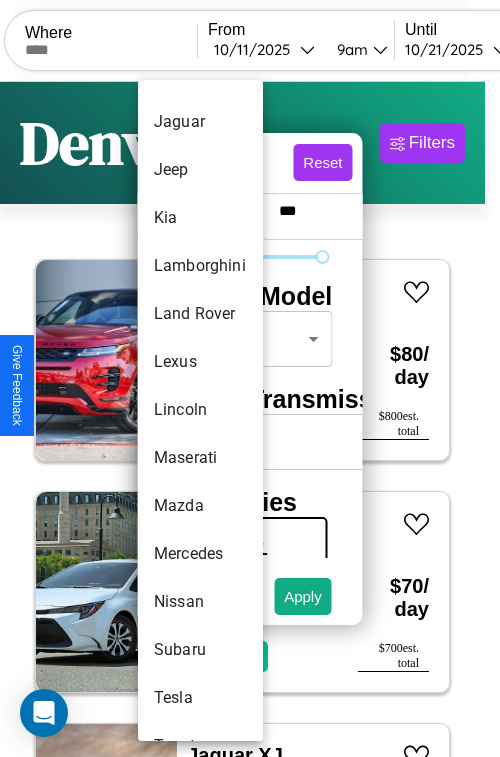click on "Lincoln" at bounding box center (200, 410) 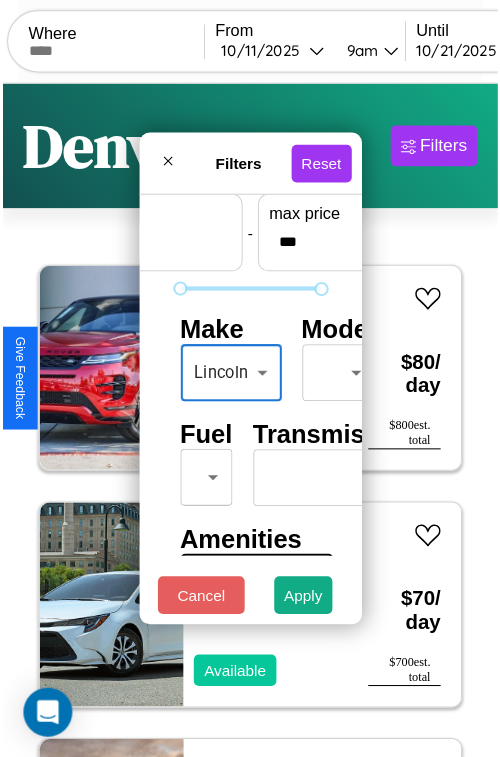scroll, scrollTop: 162, scrollLeft: 63, axis: both 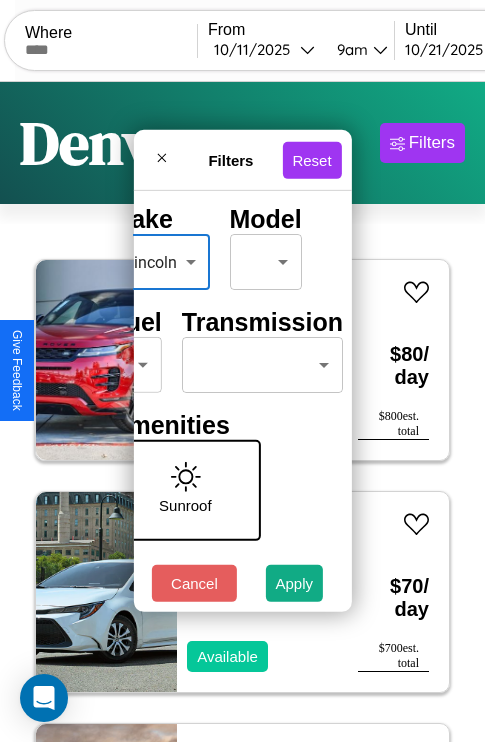 click on "CarGo Where From 10 / 11 / 2025 9am Until 10 / 21 / 2025 10am Become a Host Login Sign Up Denver Filters 14  cars in this area These cars can be picked up in this city. Land Rover   LR4   2019 Available $ 80  / day $ 800  est. total Toyota   Echo   2023 Available $ 70  / day $ 700  est. total Jaguar   XJ   2023 Available $ 180  / day $ 1800  est. total Hummer   H3   2017 Available $ 130  / day $ 1300  est. total Dodge   Daytona   2024 Available $ 190  / day $ 1900  est. total Aston Martin   V12 Vantage   2024 Available $ 170  / day $ 1700  est. total Aston Martin   V8 Vantage   2019 Available $ 190  / day $ 1900  est. total Chevrolet   Traverse Limited   2024 Available $ 130  / day $ 1300  est. total Jaguar   I-PACE   2023 Unavailable $ 70  / day $ 700  est. total Lexus   IS   2018 Available $ 50  / day $ 500  est. total Hyundai   Tucson   2018 Available $ 150  / day $ 1500  est. total Alfa Romeo   8C Competizione Spider   2014 Unavailable $ 90  / day $ 900  est. total Kia   Tekiar   2021 Available $ 180 $" at bounding box center [242, 412] 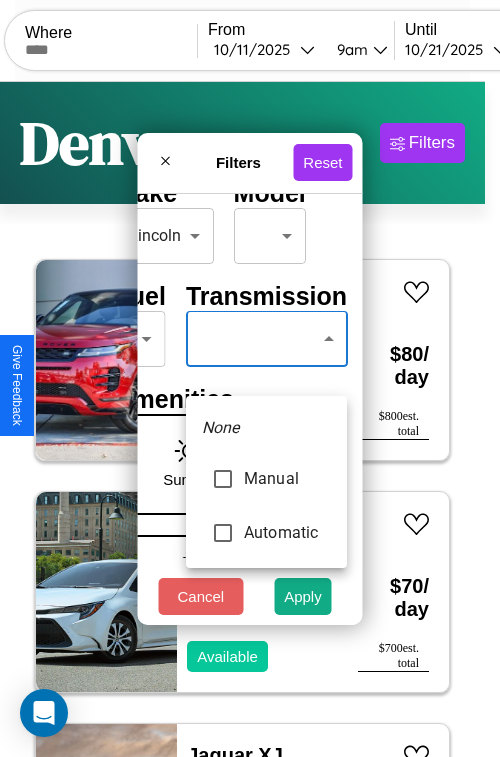 type on "*********" 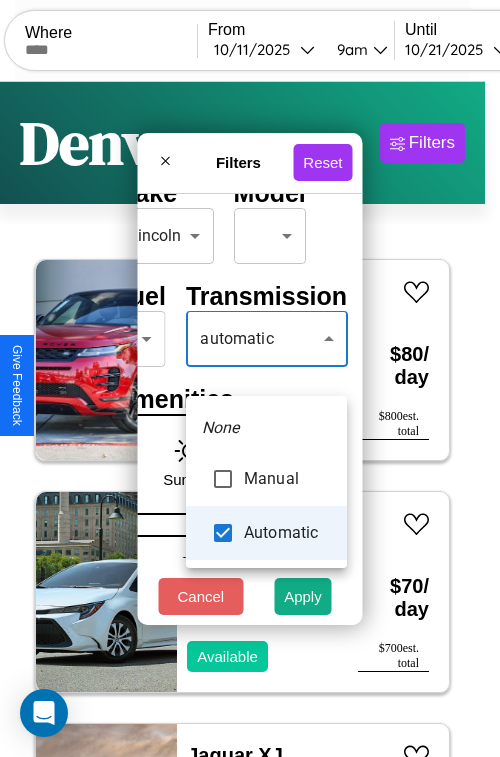 click at bounding box center [250, 378] 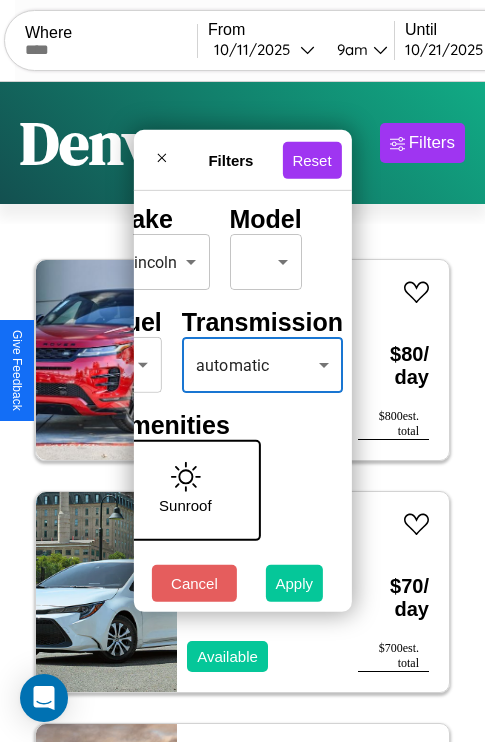 click on "Apply" at bounding box center [295, 583] 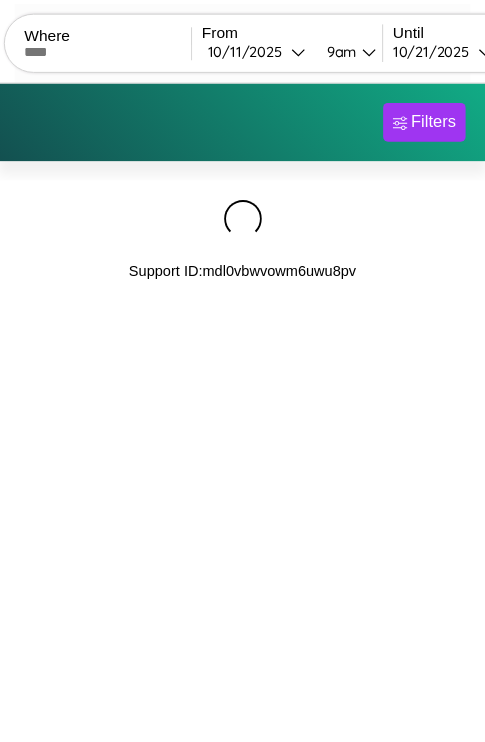 scroll, scrollTop: 0, scrollLeft: 0, axis: both 